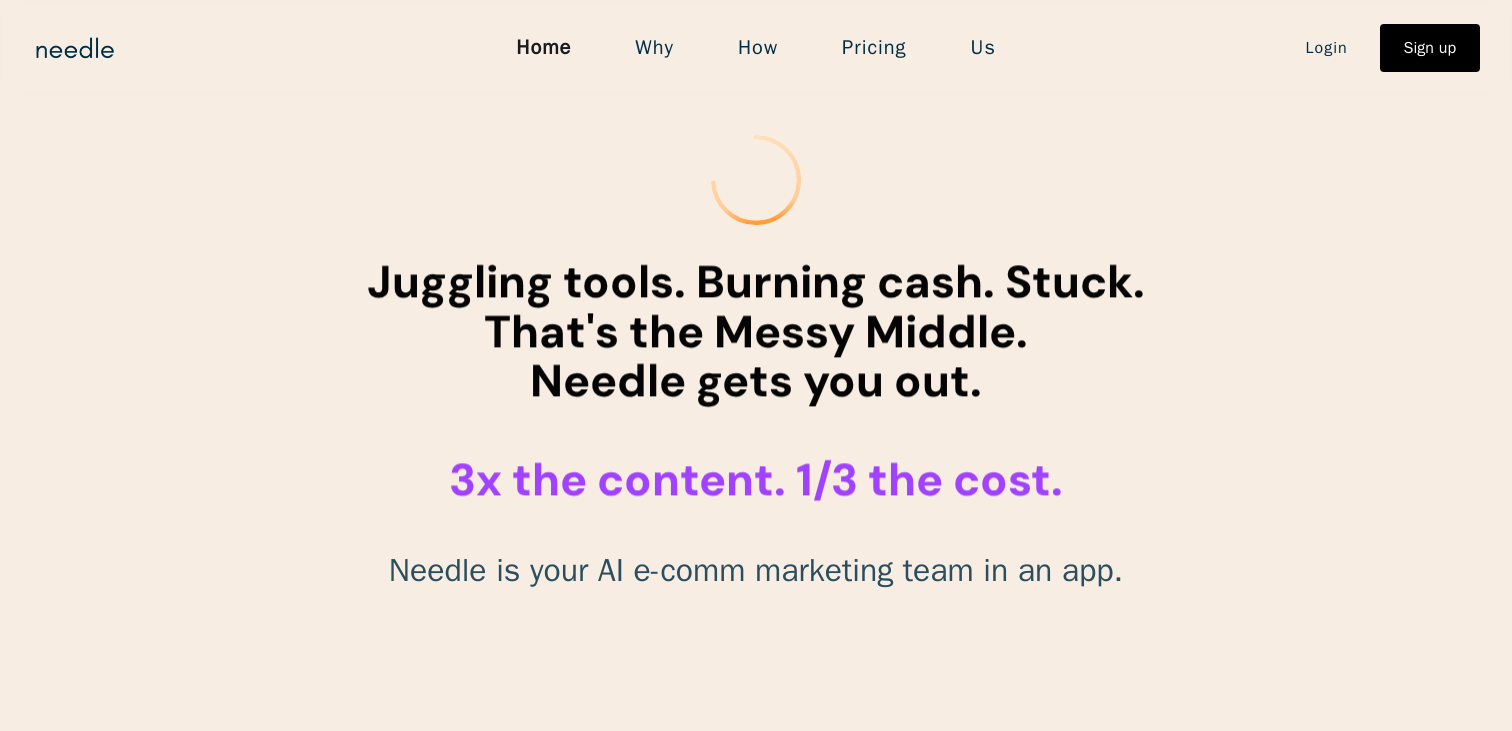 scroll, scrollTop: 0, scrollLeft: 0, axis: both 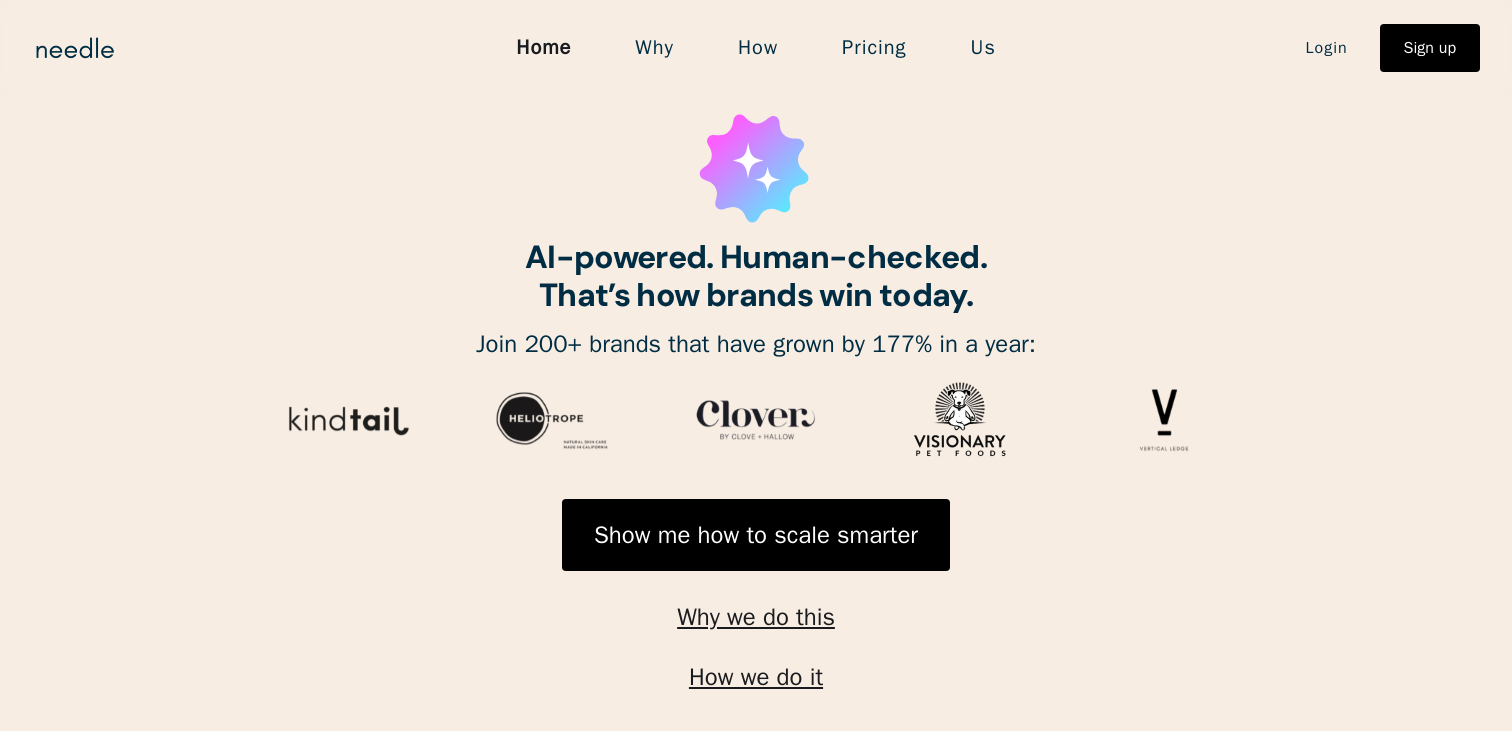 click on "Us" at bounding box center [983, 48] 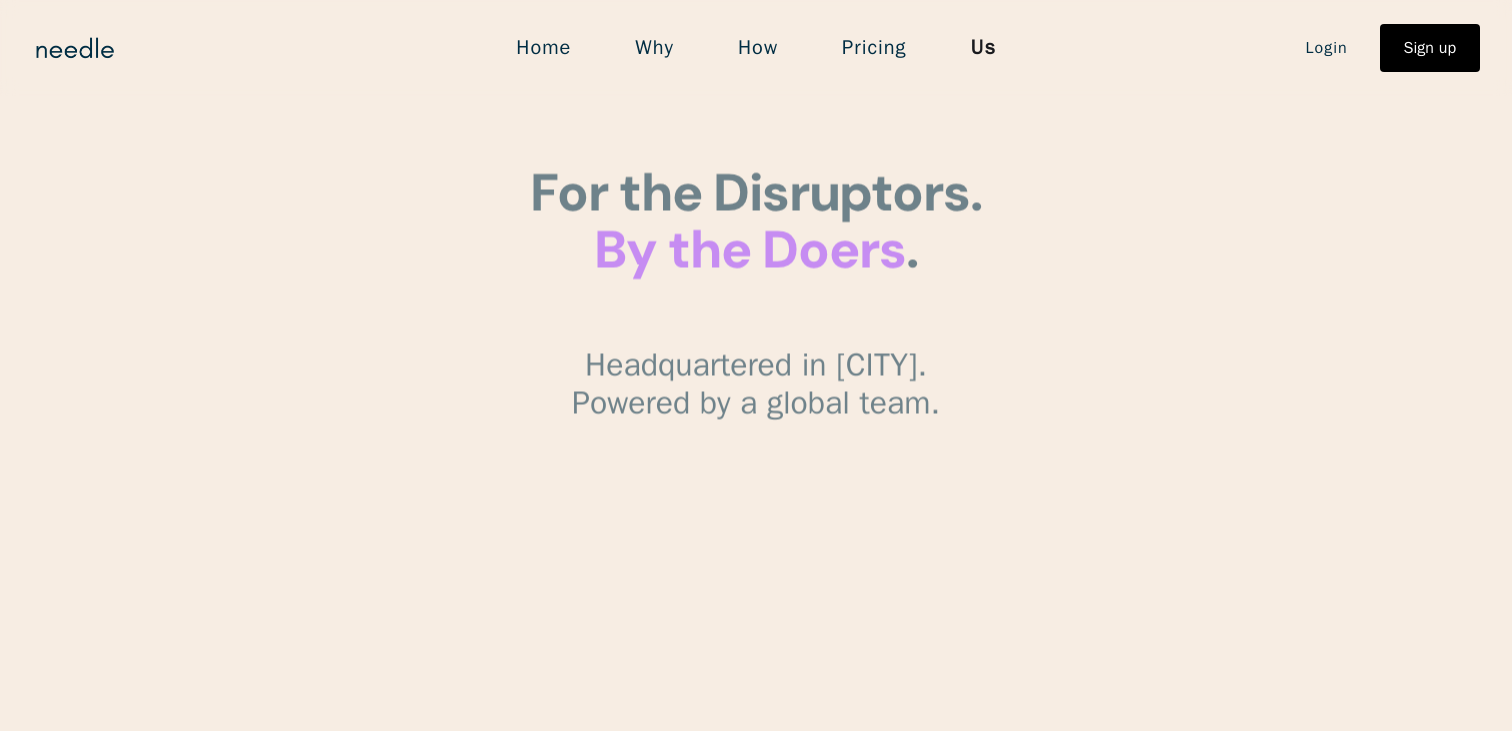 scroll, scrollTop: 0, scrollLeft: 0, axis: both 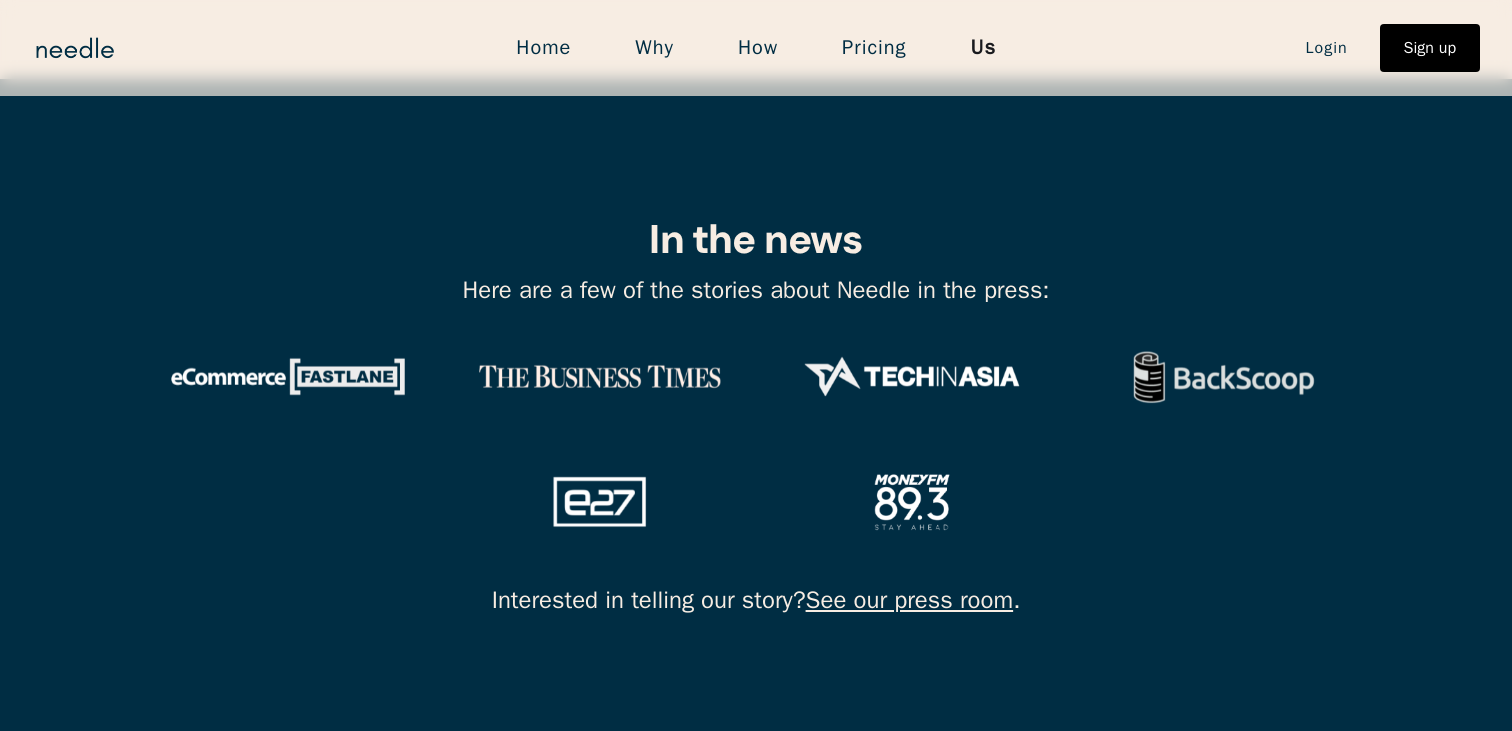 click on "Home" at bounding box center [543, 48] 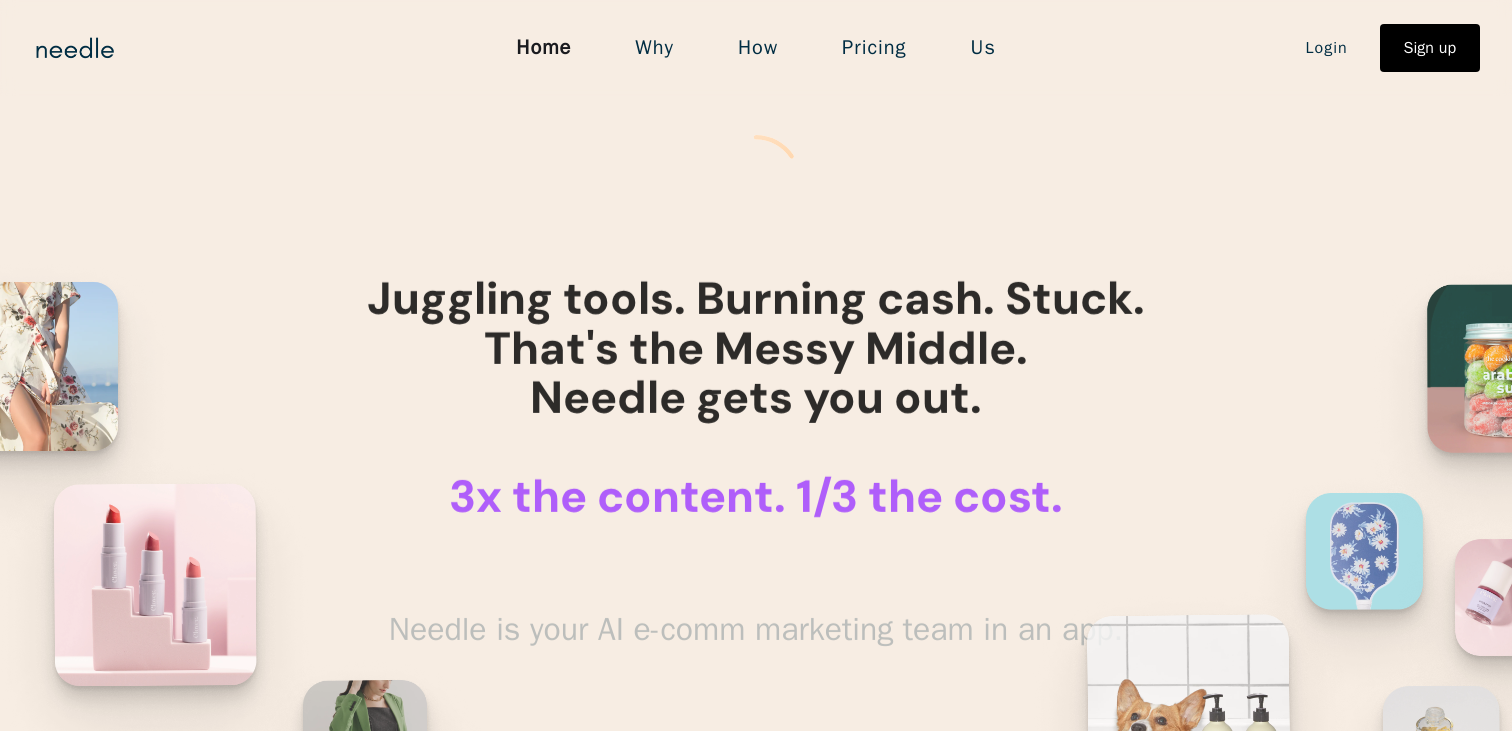 scroll, scrollTop: 0, scrollLeft: 0, axis: both 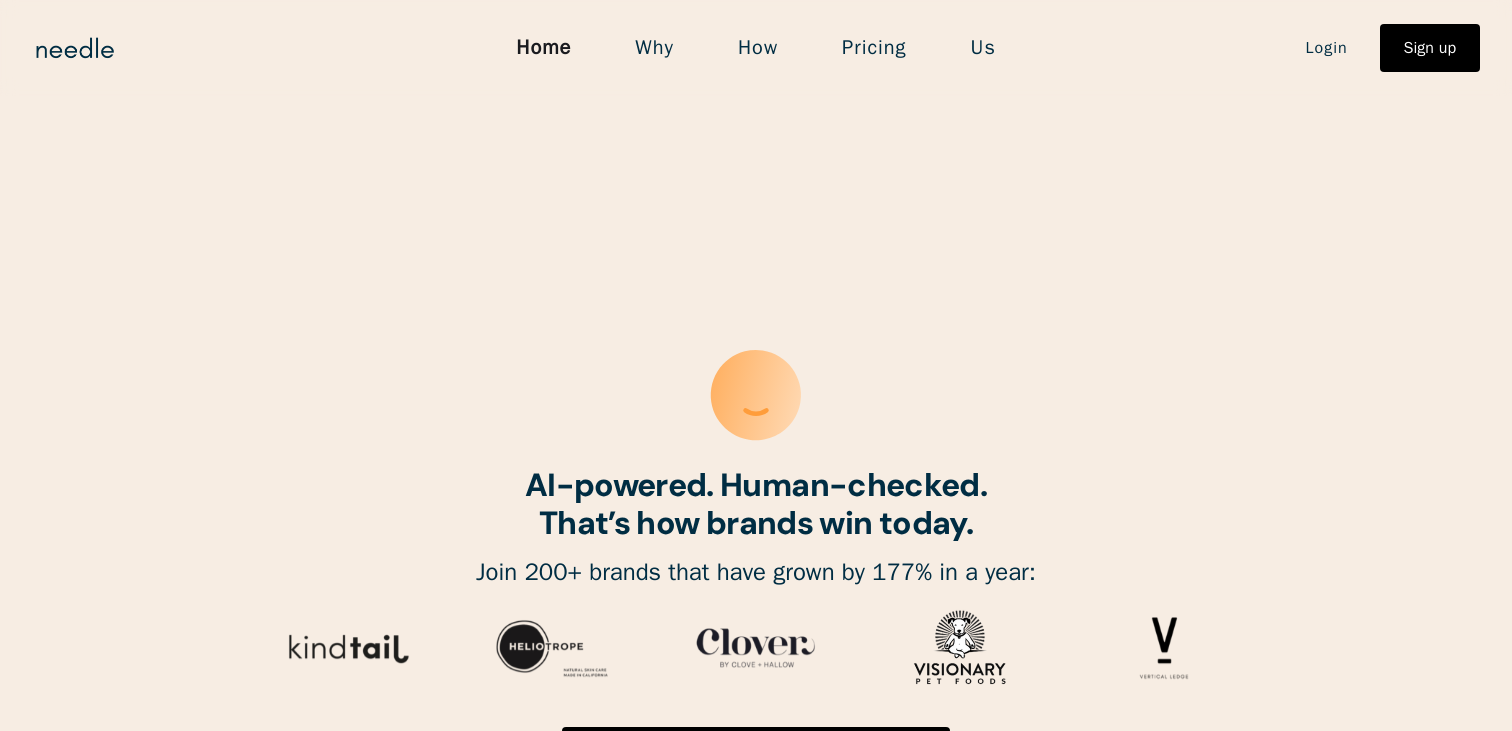 click on "Why" at bounding box center (654, 48) 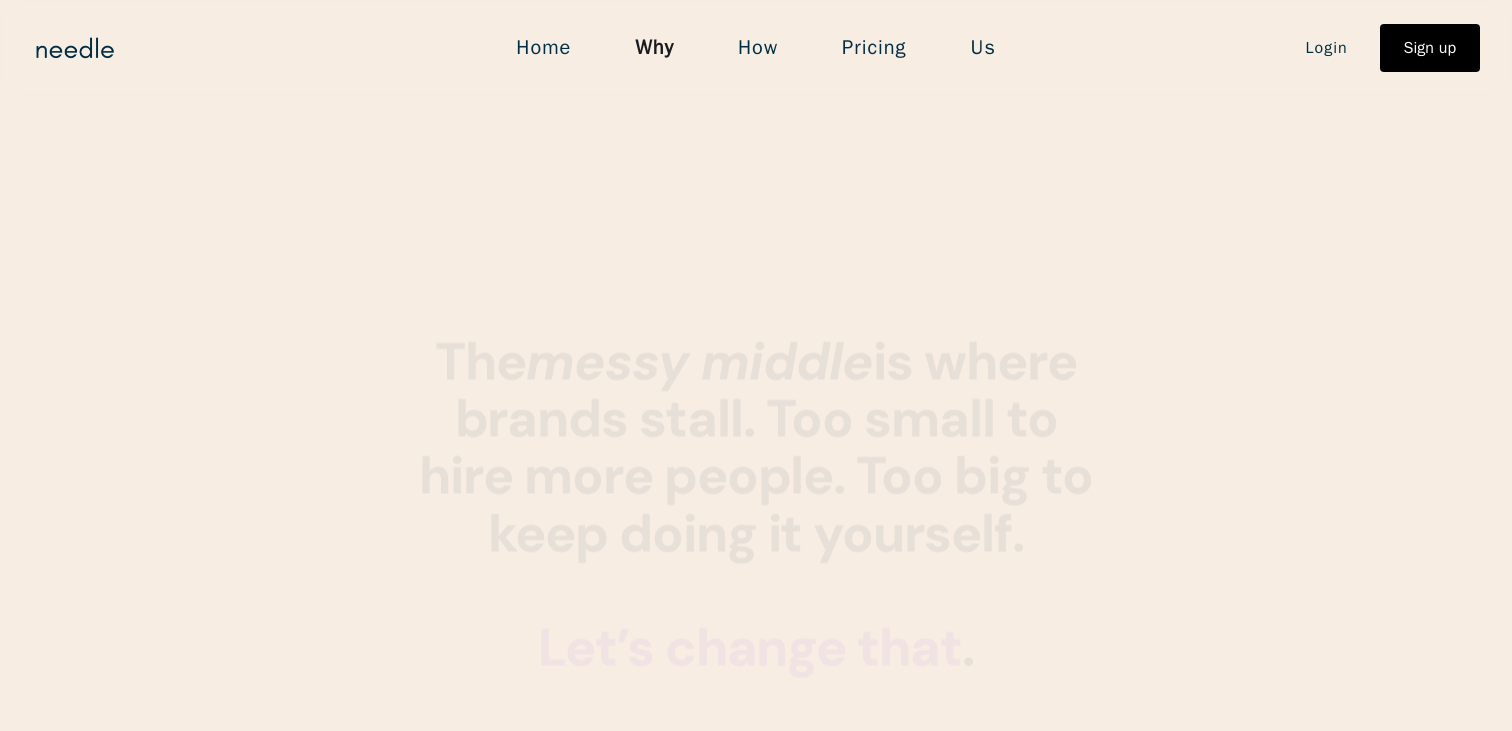 scroll, scrollTop: 0, scrollLeft: 0, axis: both 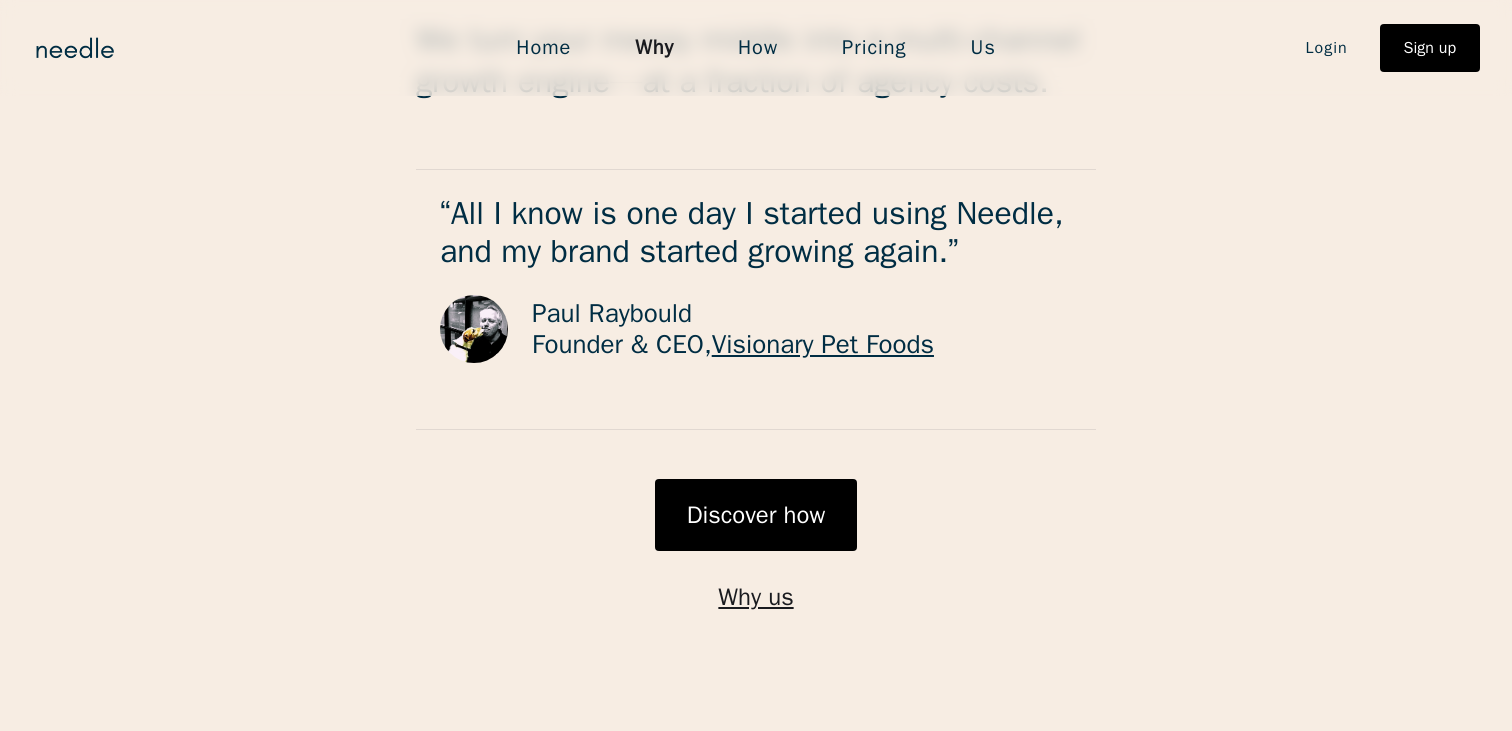 click on "How" at bounding box center (758, 48) 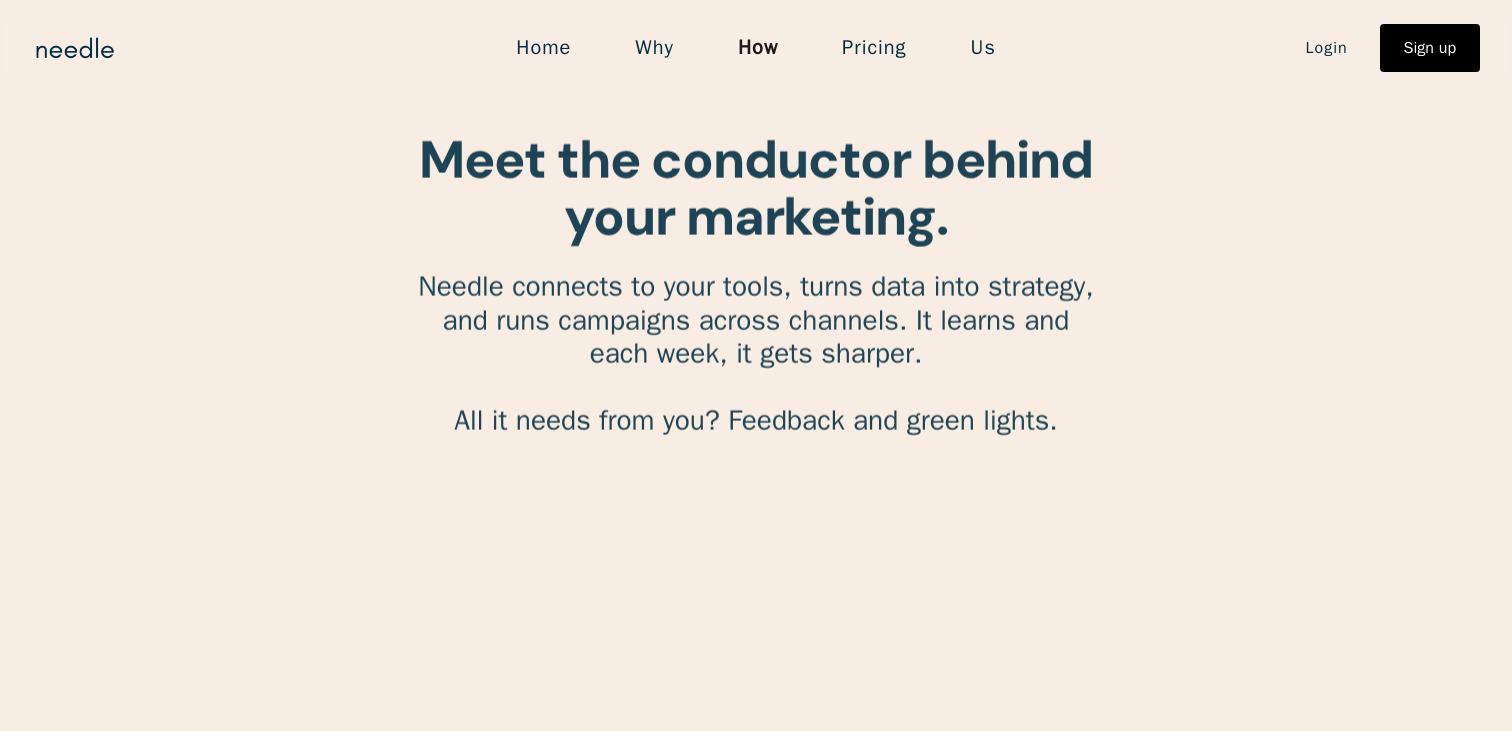 scroll, scrollTop: 0, scrollLeft: 0, axis: both 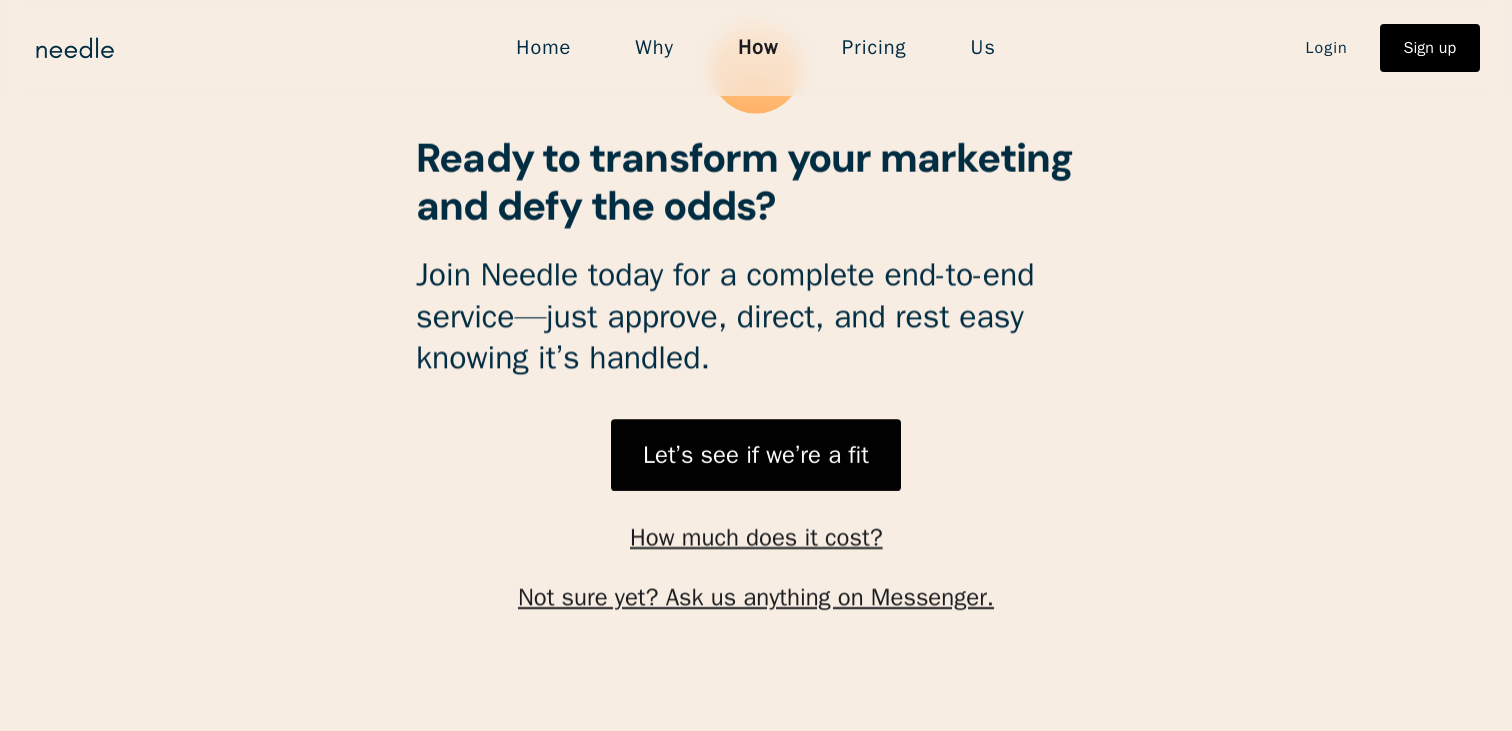 click on "Pricing" at bounding box center (874, 48) 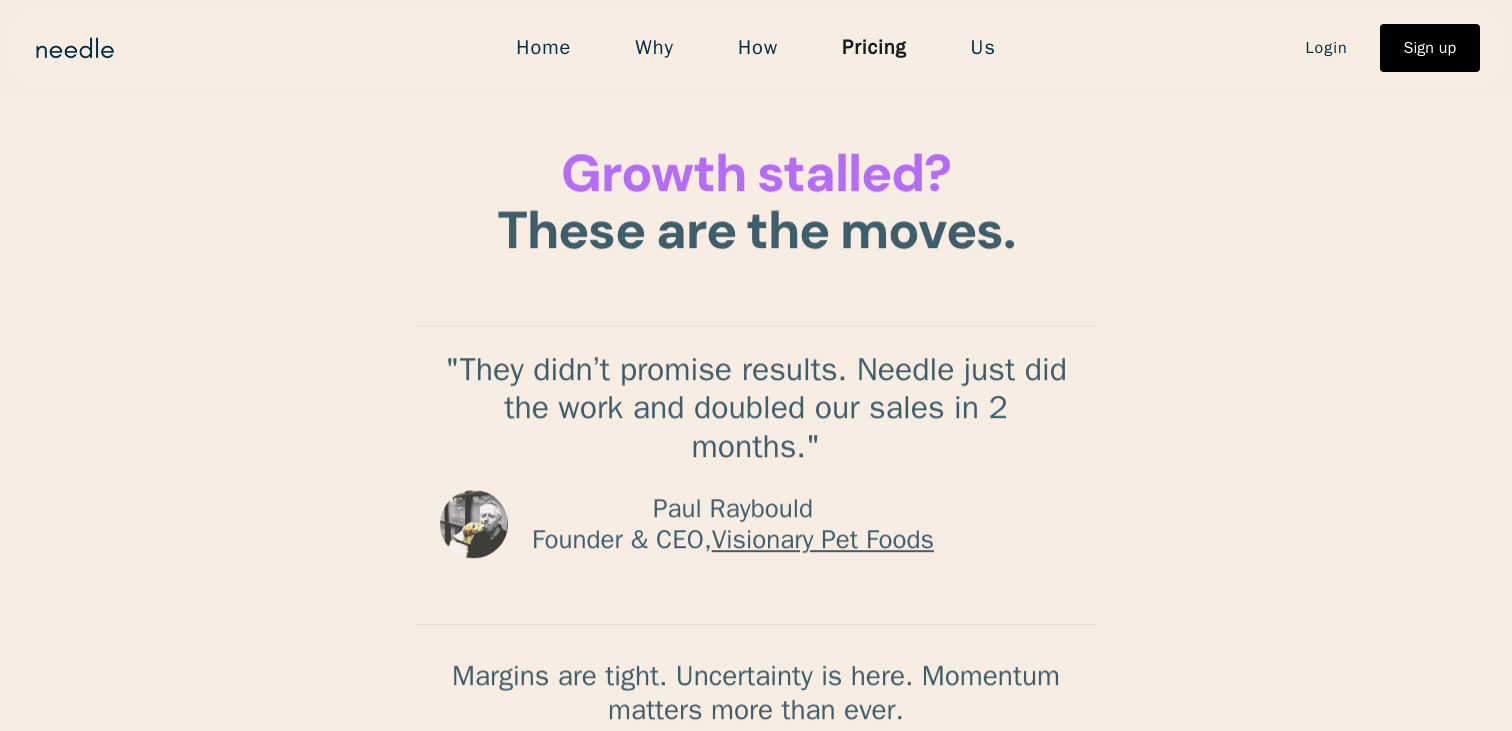 scroll, scrollTop: 0, scrollLeft: 0, axis: both 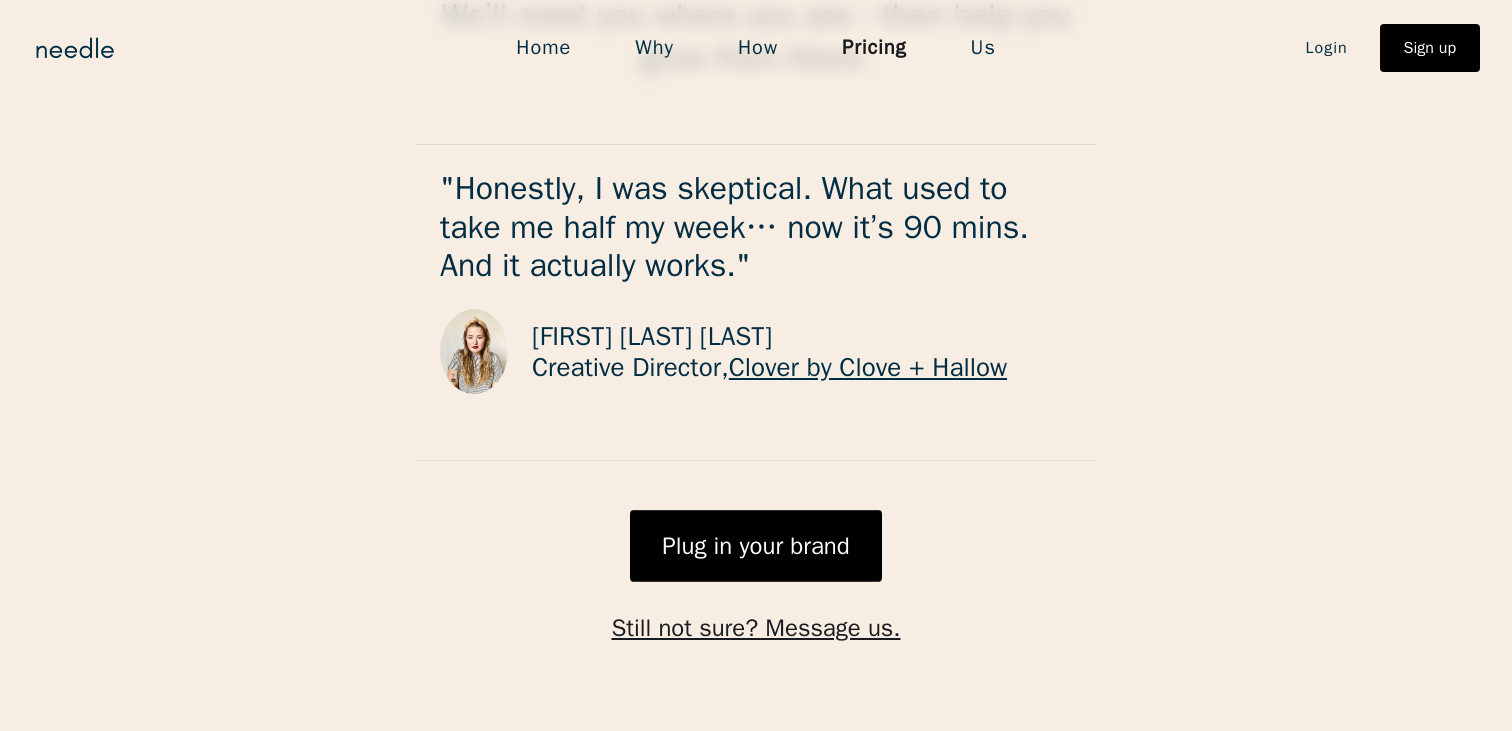 click on "Us" at bounding box center (983, 48) 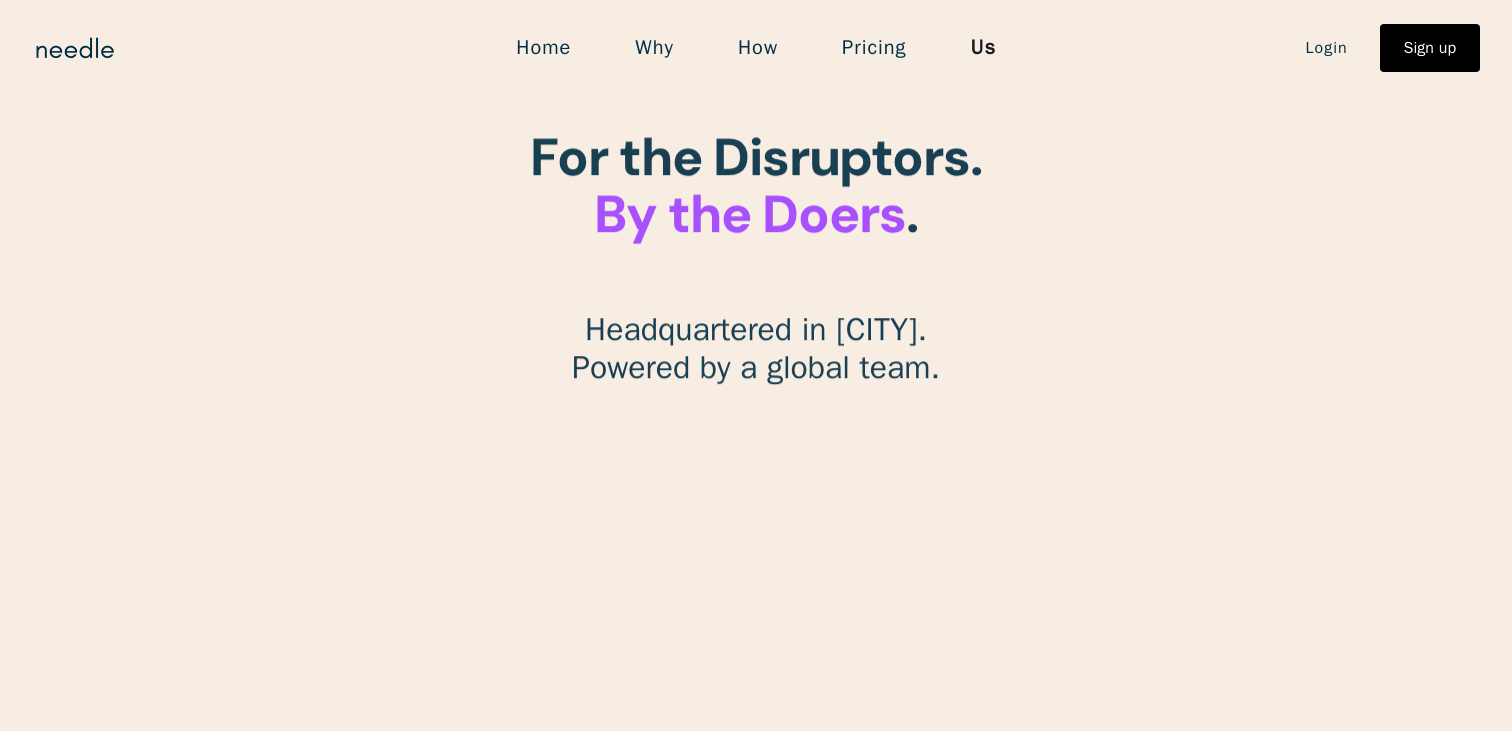 scroll, scrollTop: 0, scrollLeft: 0, axis: both 